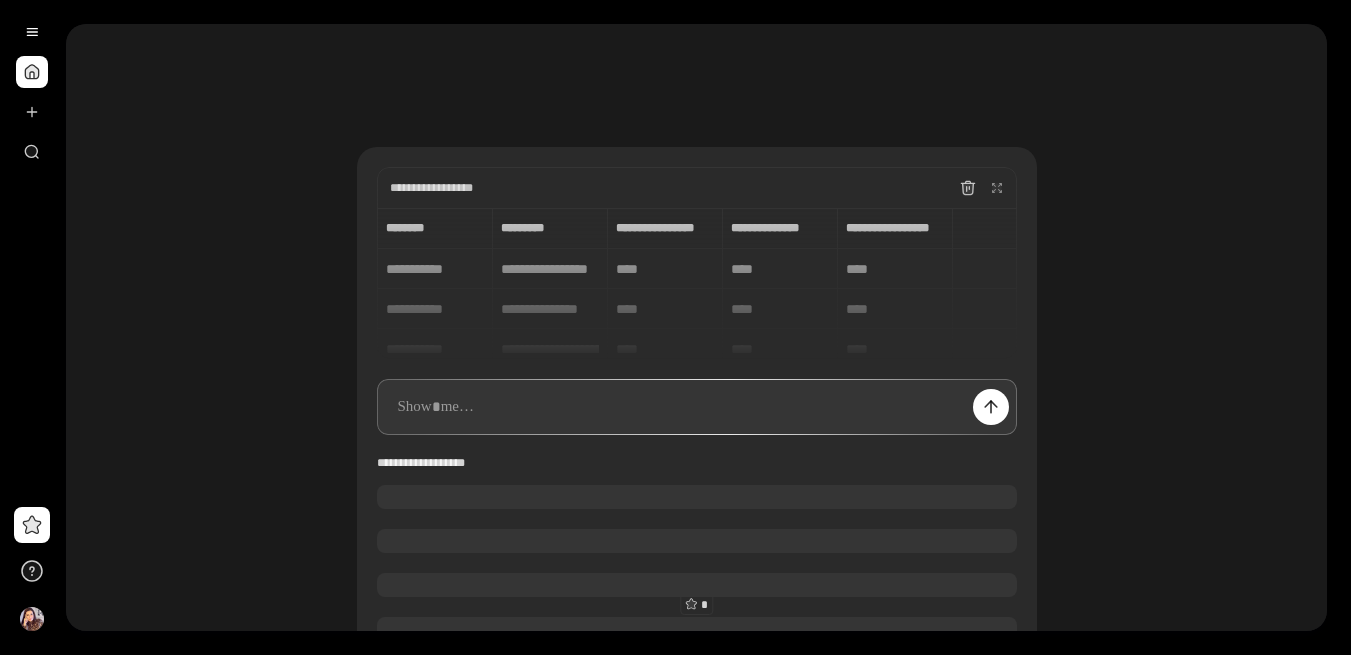 scroll, scrollTop: 0, scrollLeft: 0, axis: both 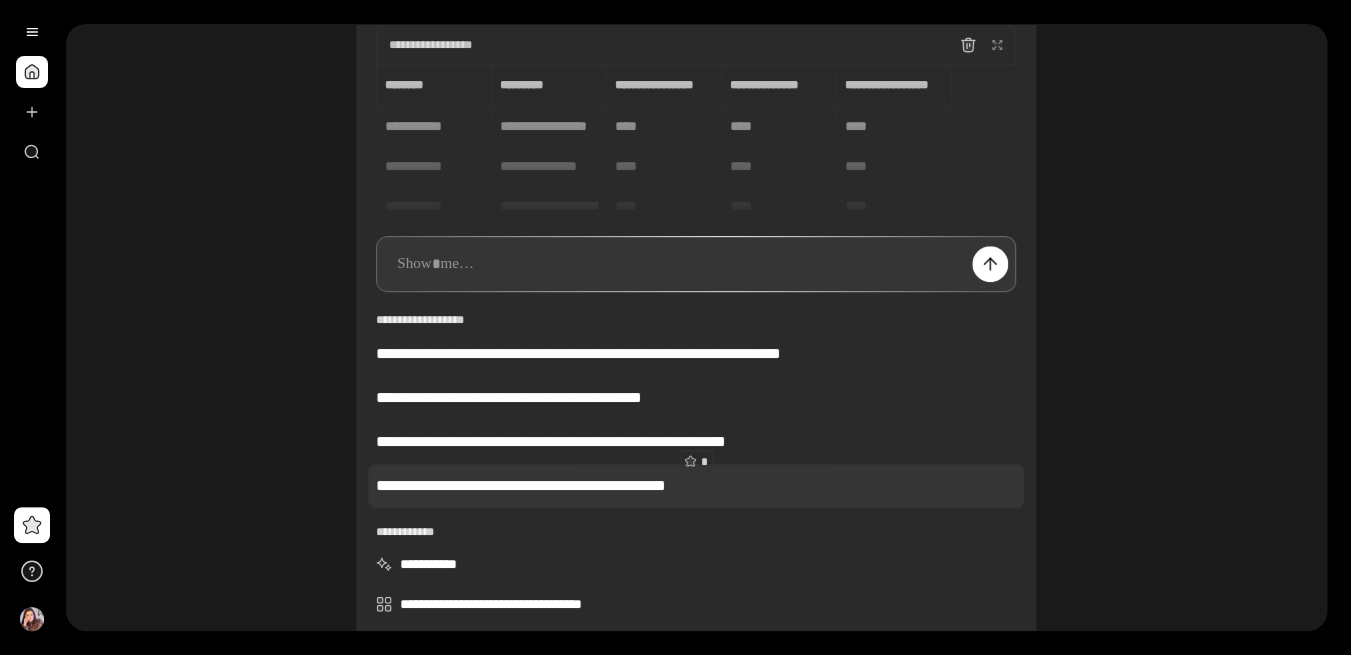click on "**********" at bounding box center (696, 486) 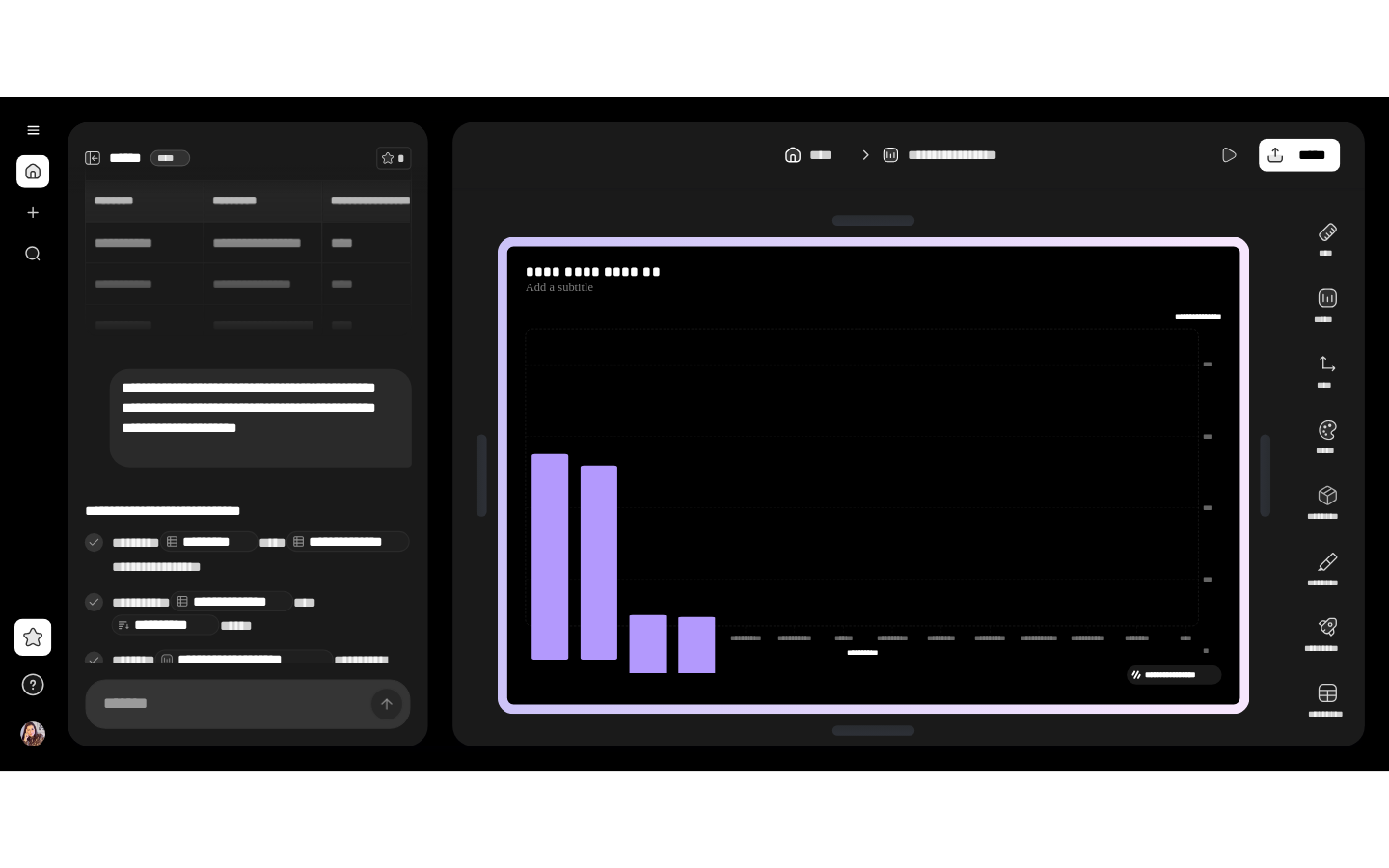 scroll, scrollTop: 111, scrollLeft: 0, axis: vertical 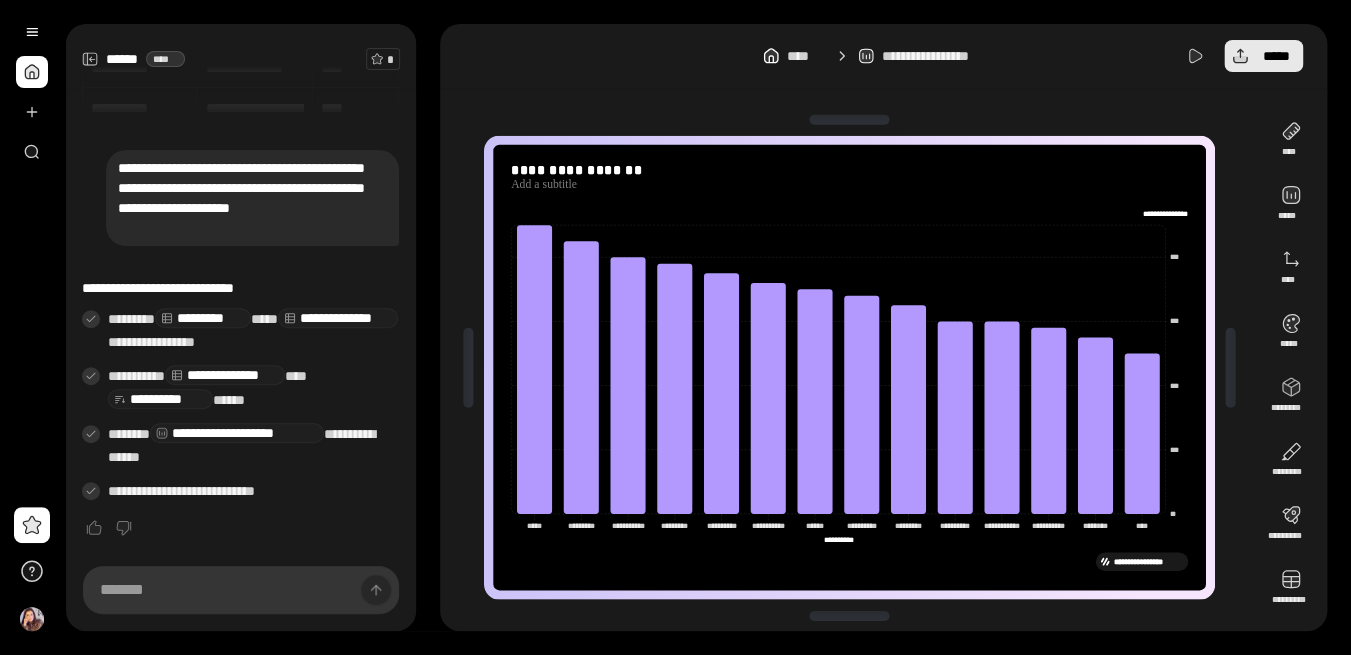 click on "*****" at bounding box center (1263, 56) 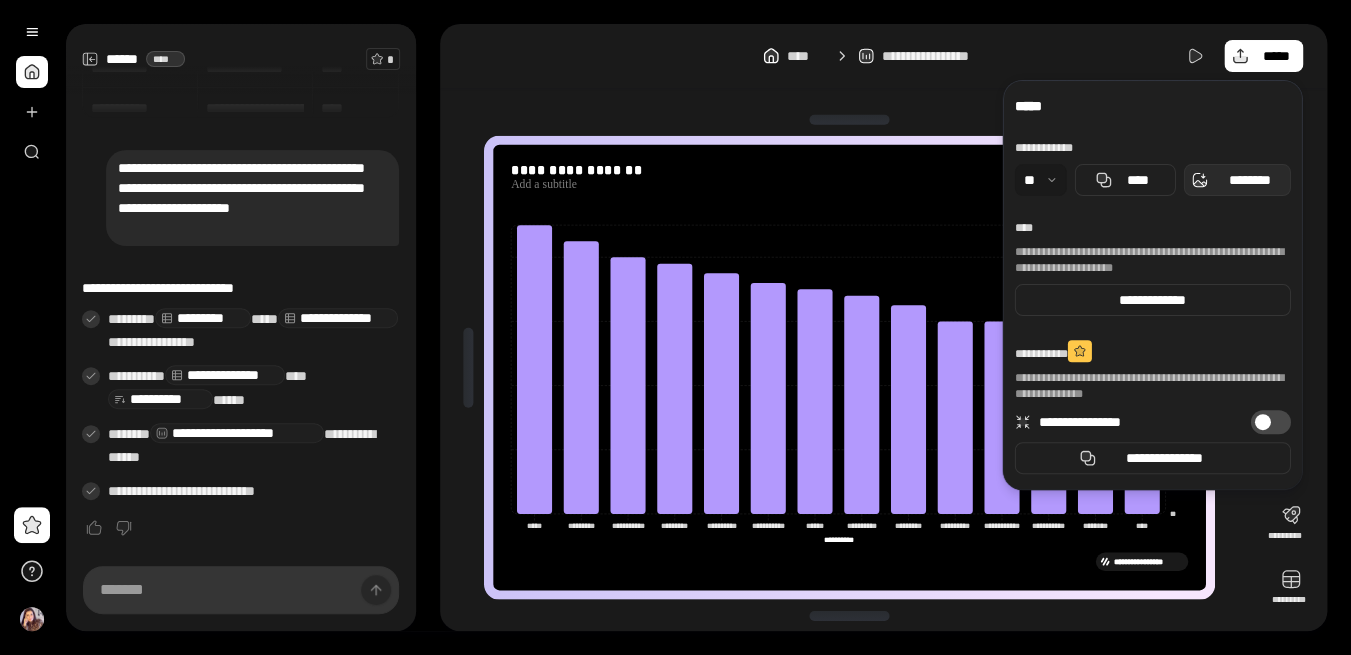 click on "********" at bounding box center (1249, 180) 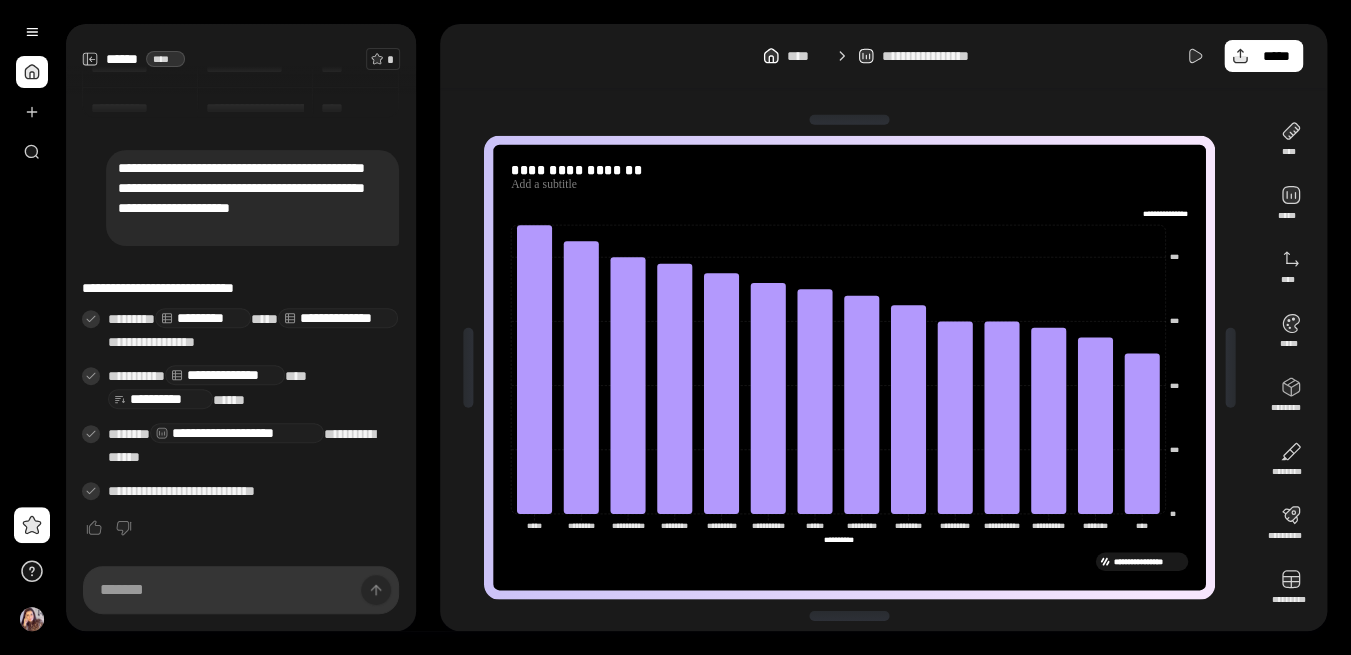 click on "**********" at bounding box center (883, 56) 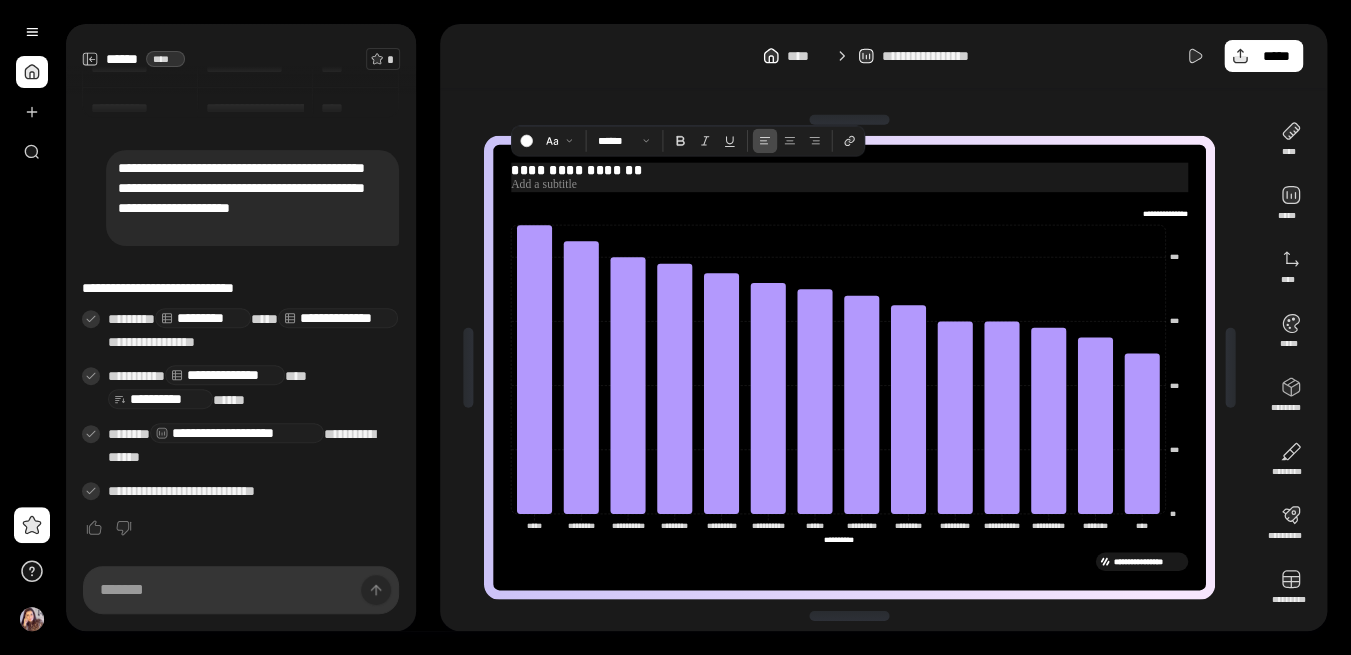 click at bounding box center (849, 185) 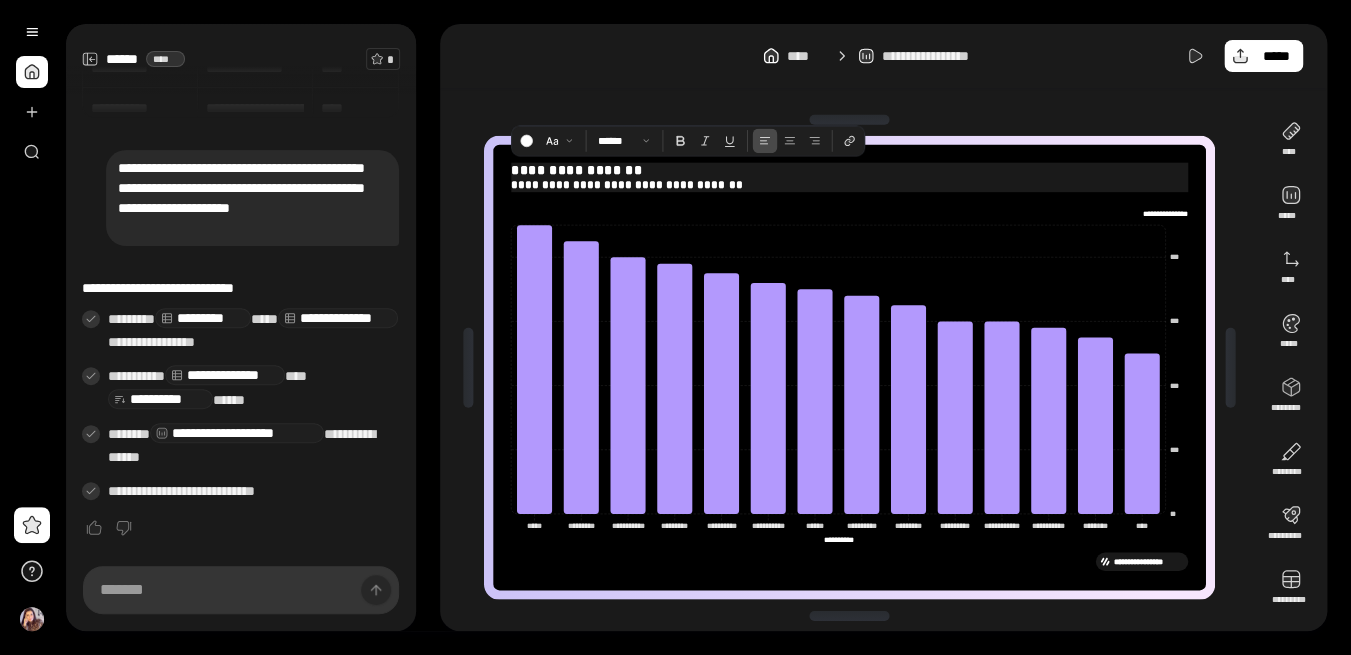 drag, startPoint x: 641, startPoint y: 172, endPoint x: 481, endPoint y: 170, distance: 160.0125 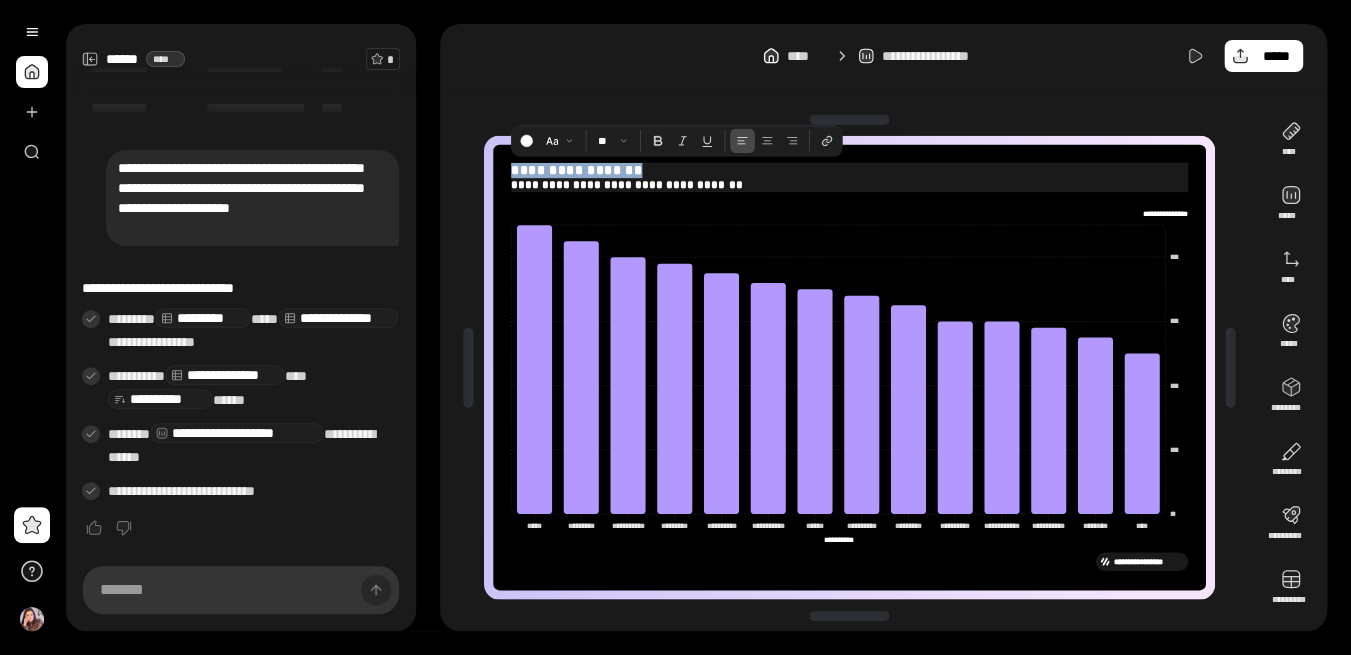 drag, startPoint x: 639, startPoint y: 172, endPoint x: 511, endPoint y: 173, distance: 128.0039 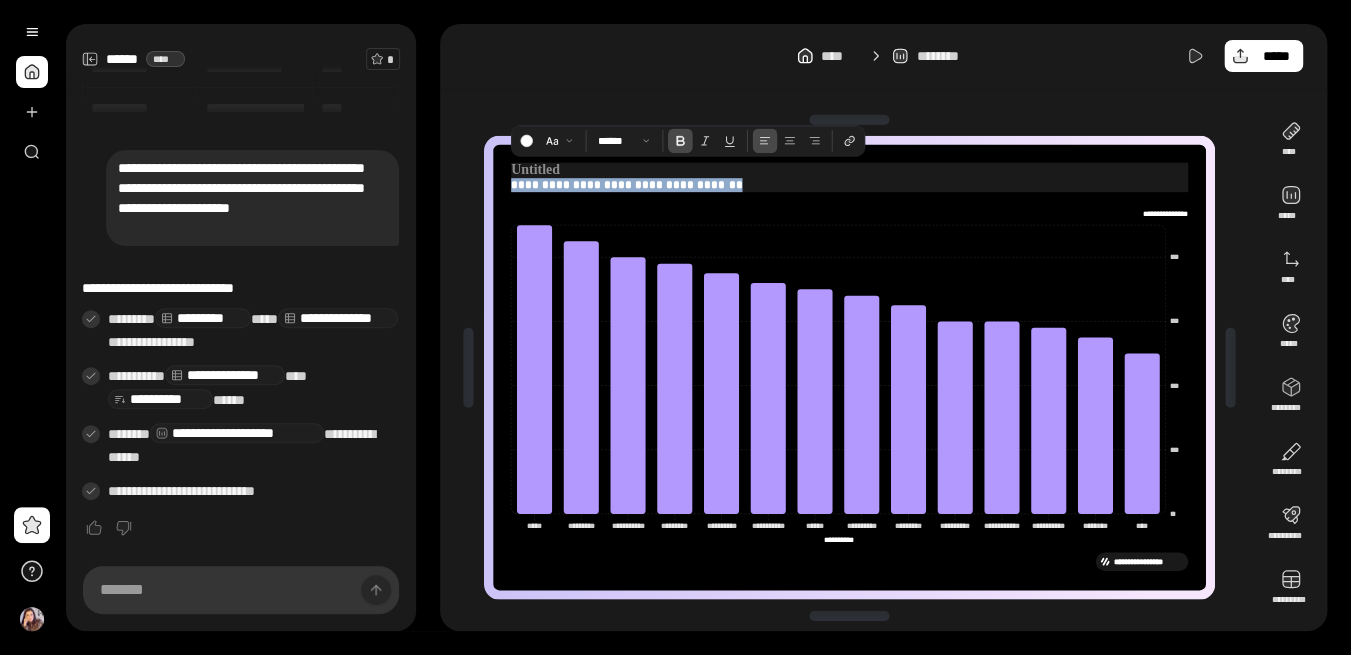 drag, startPoint x: 733, startPoint y: 187, endPoint x: 505, endPoint y: 188, distance: 228.0022 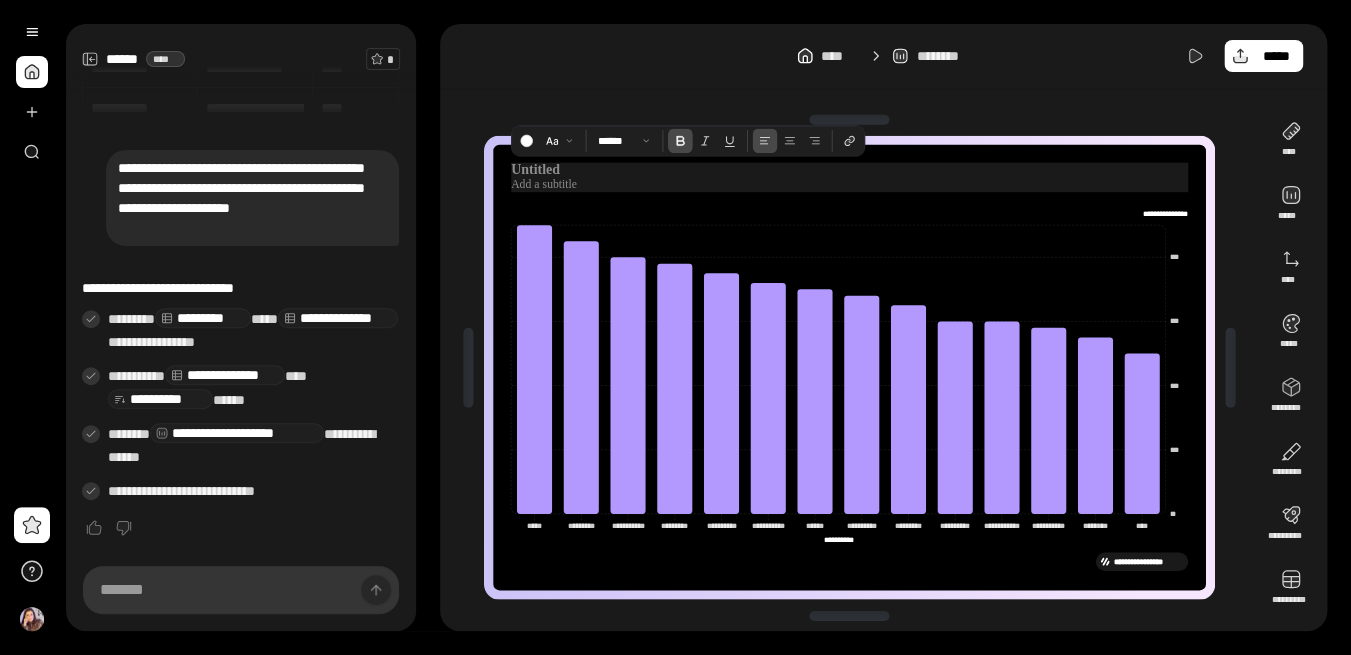 click at bounding box center (849, 170) 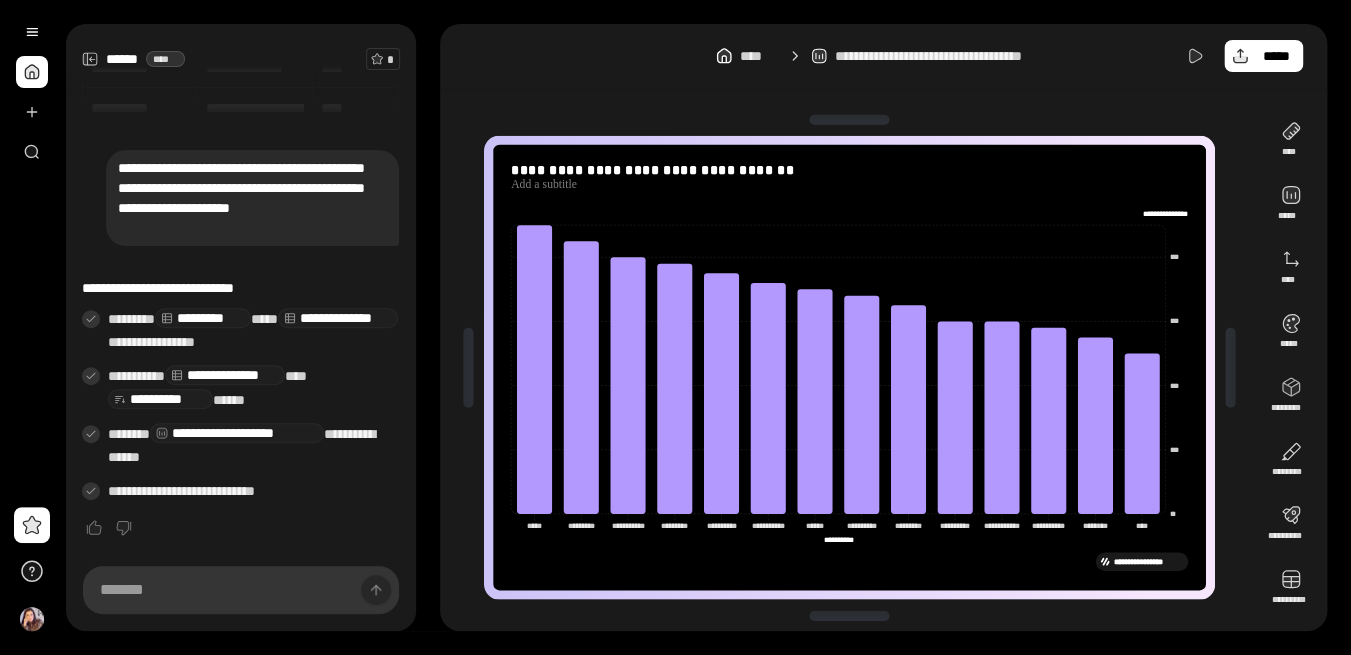 click on "**********" at bounding box center [849, 368] 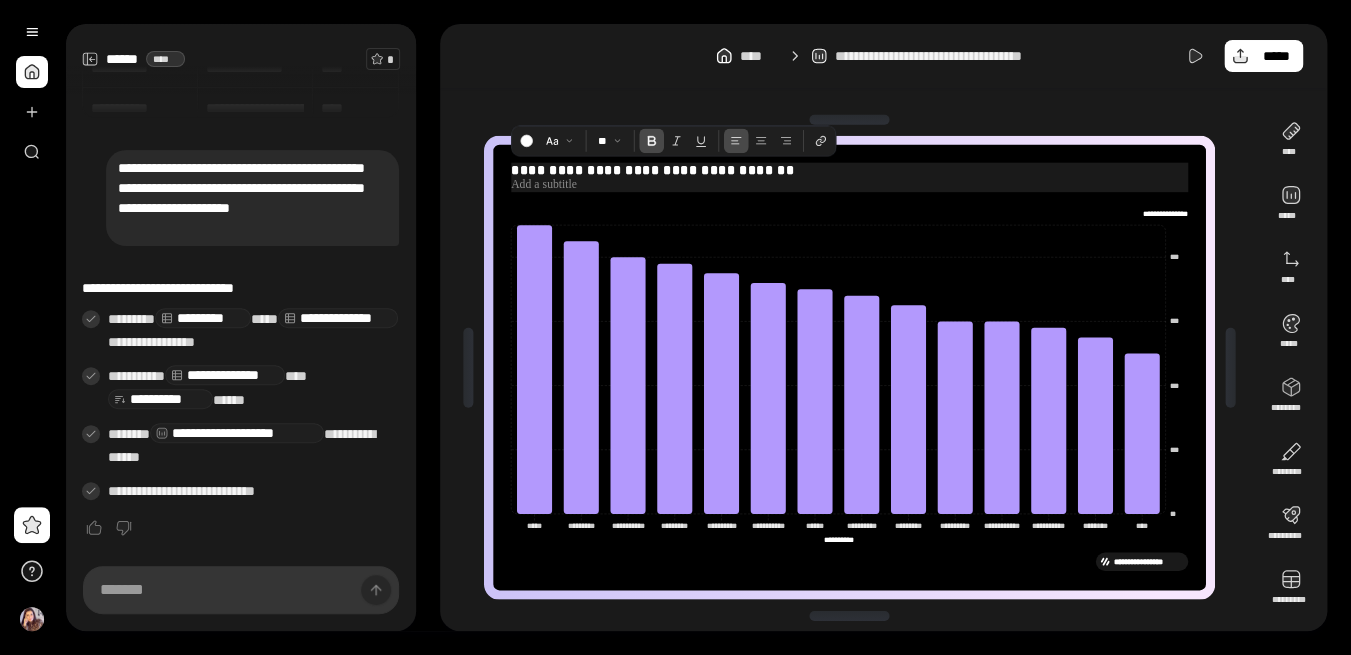 click at bounding box center [849, 185] 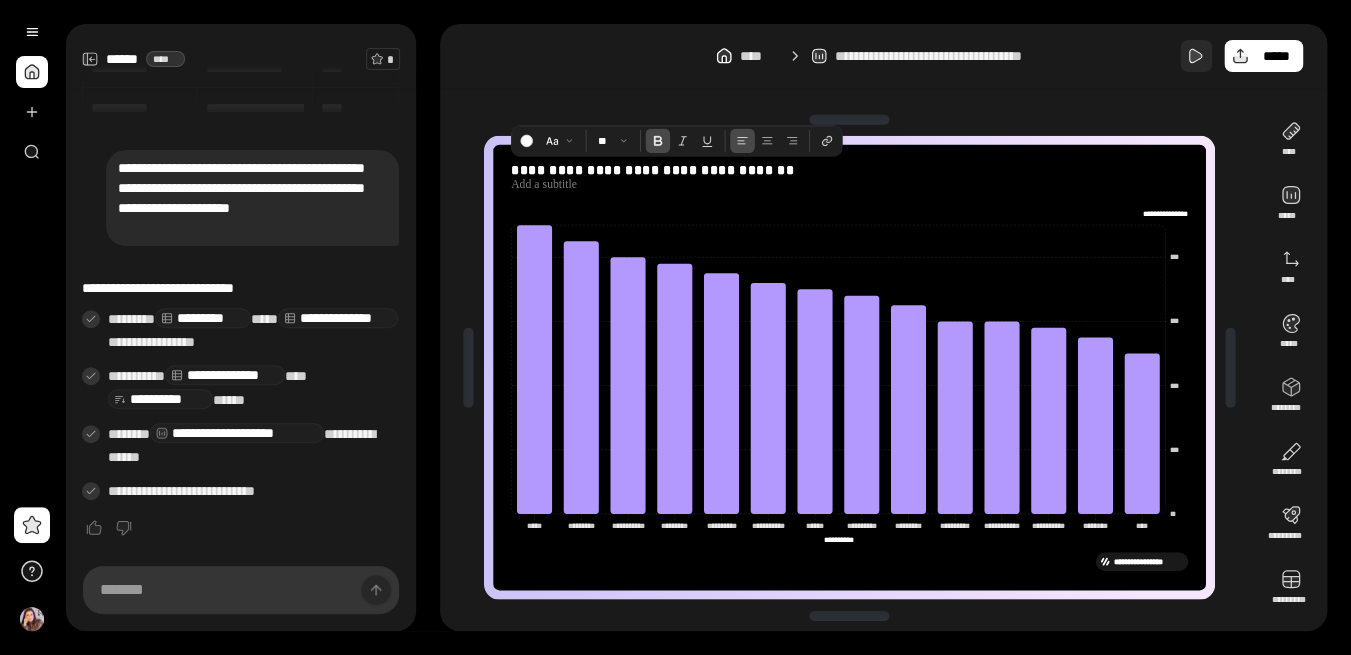 click at bounding box center [1196, 56] 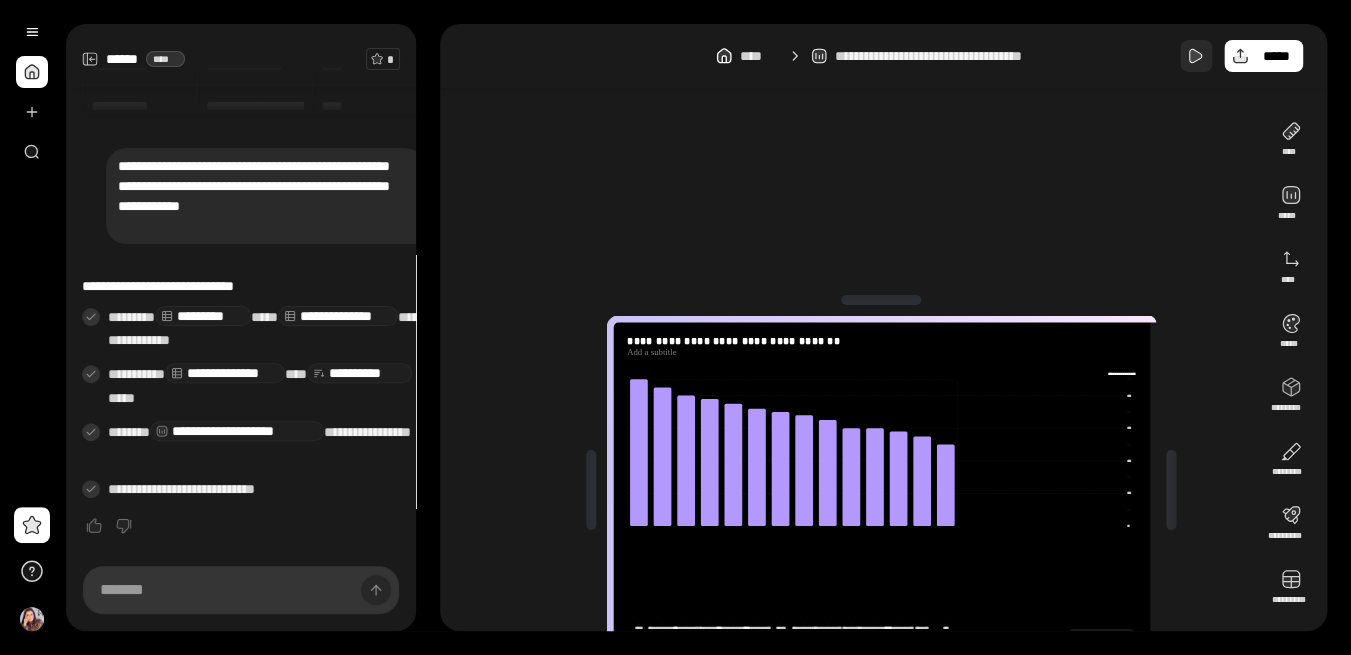 scroll, scrollTop: 0, scrollLeft: 0, axis: both 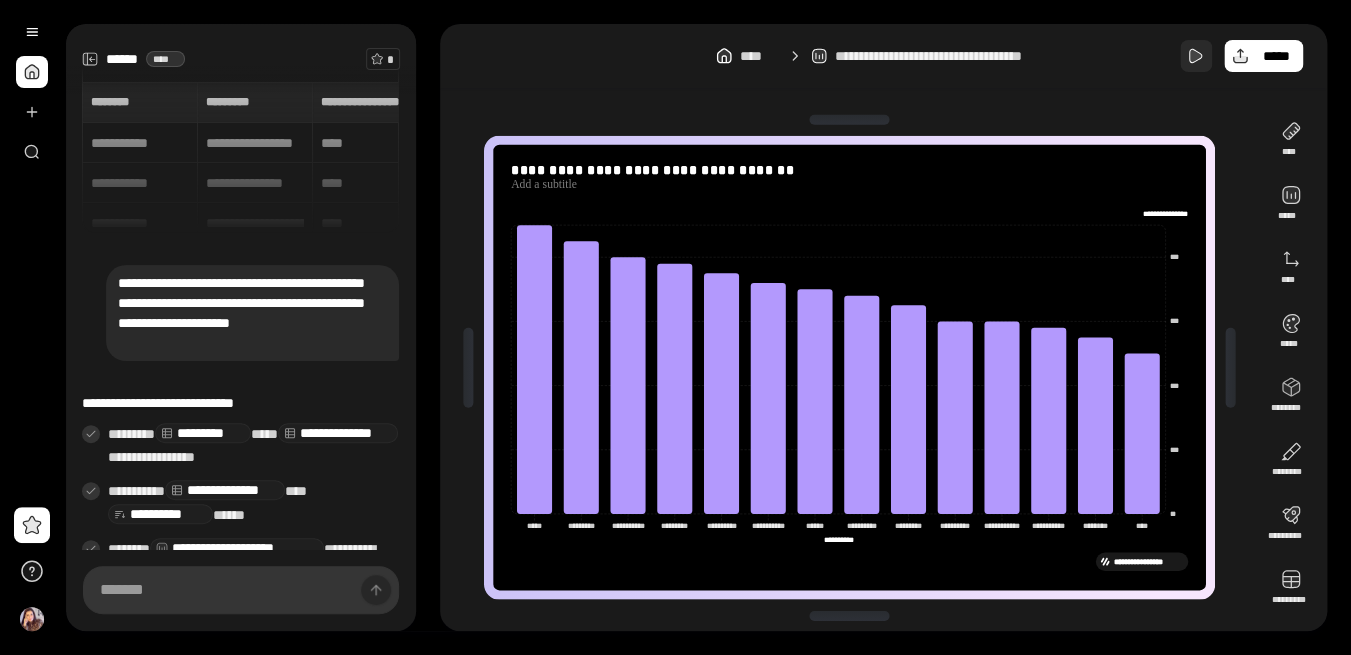click at bounding box center [1196, 56] 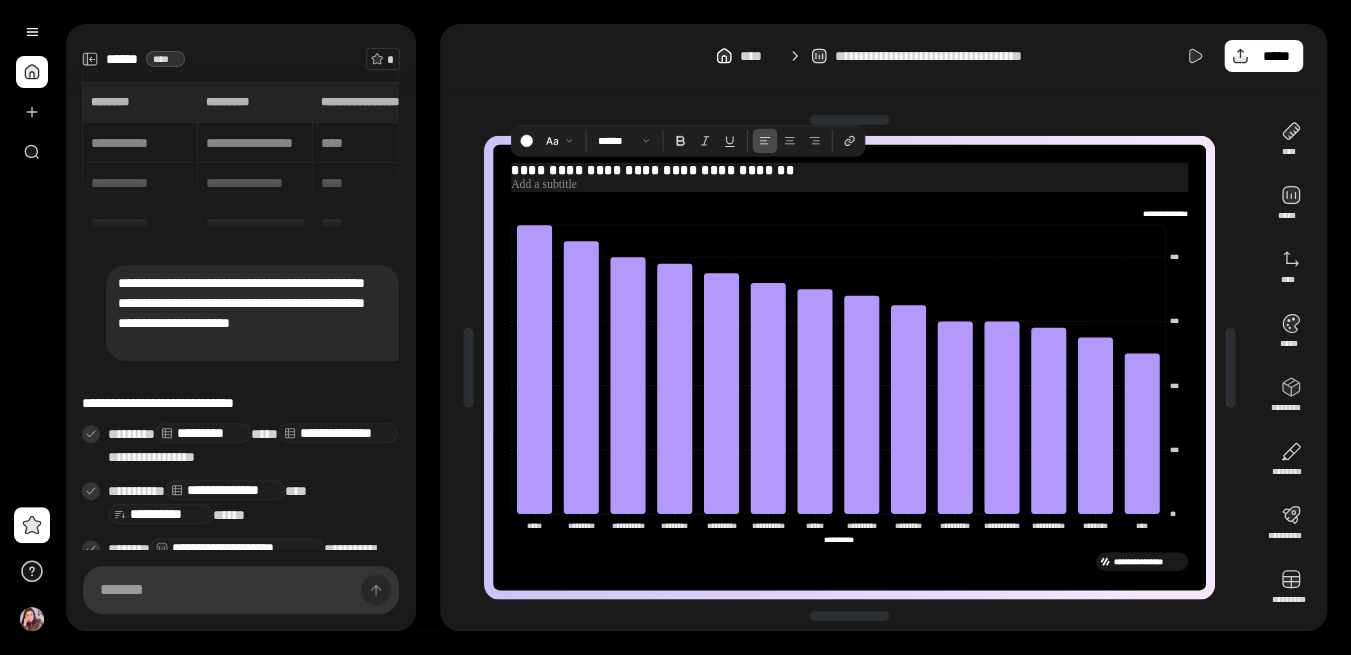 click at bounding box center (849, 185) 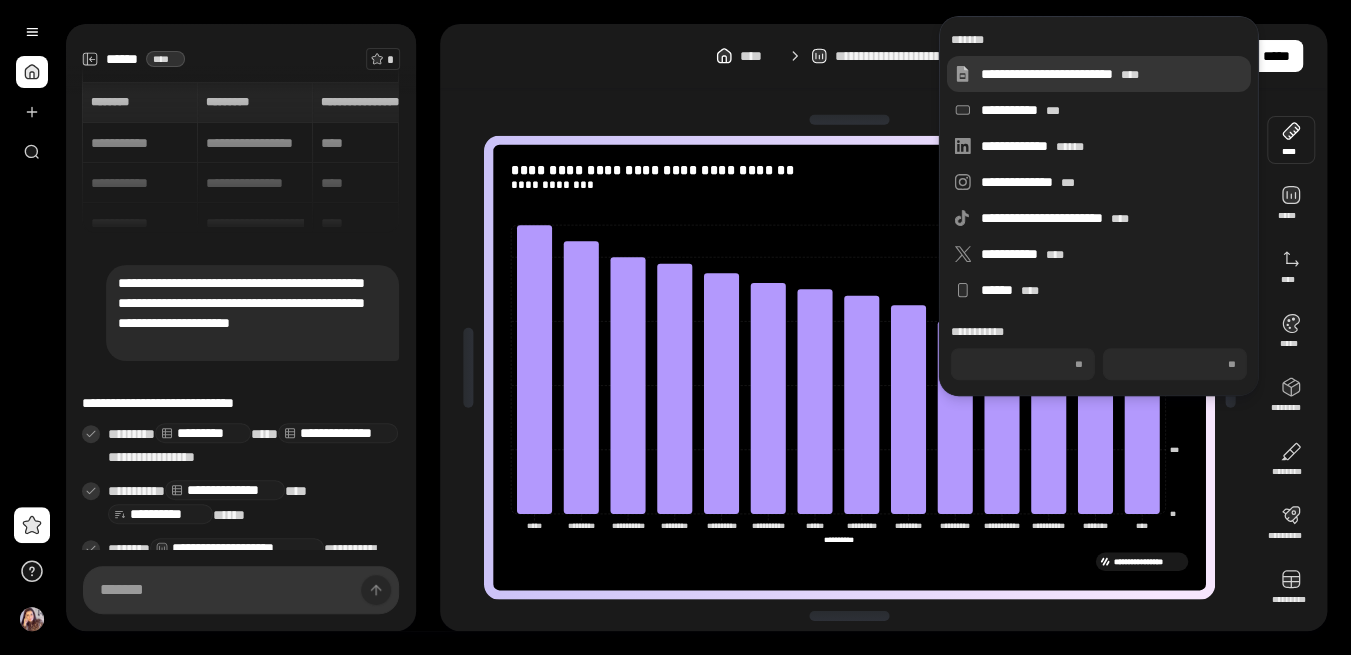 click on "**********" at bounding box center [1112, 74] 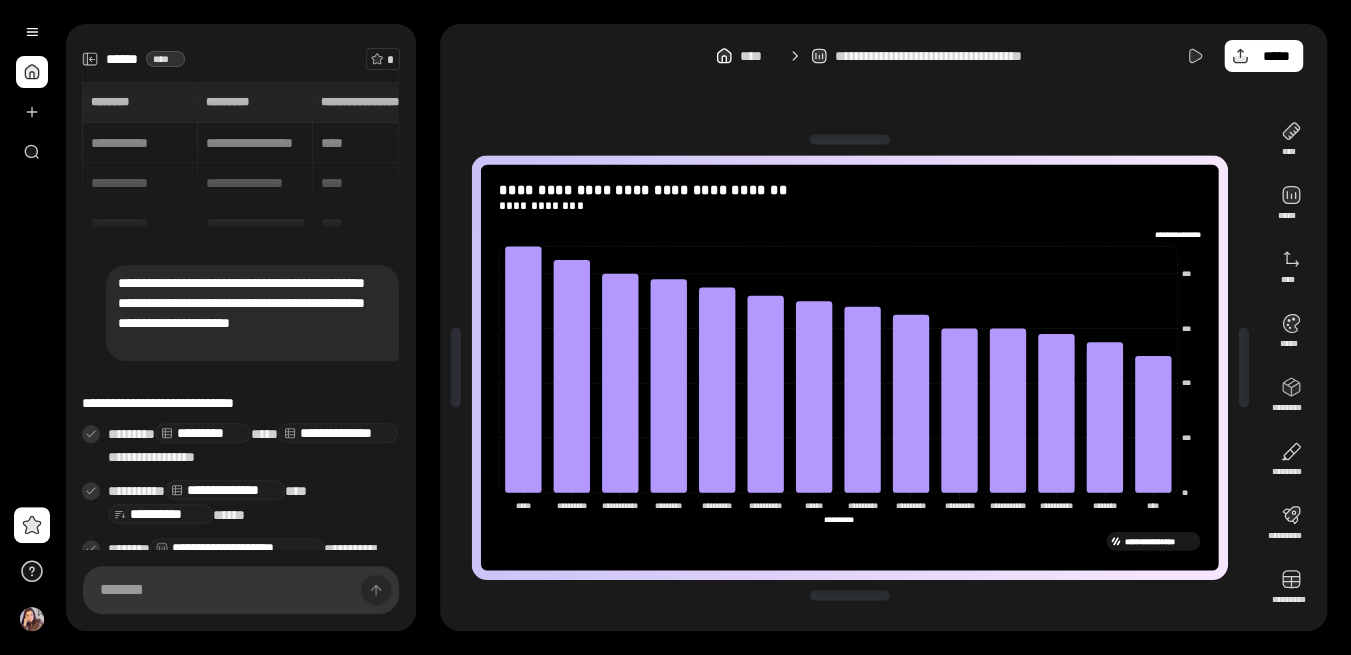 click on "**********" at bounding box center (849, 367) 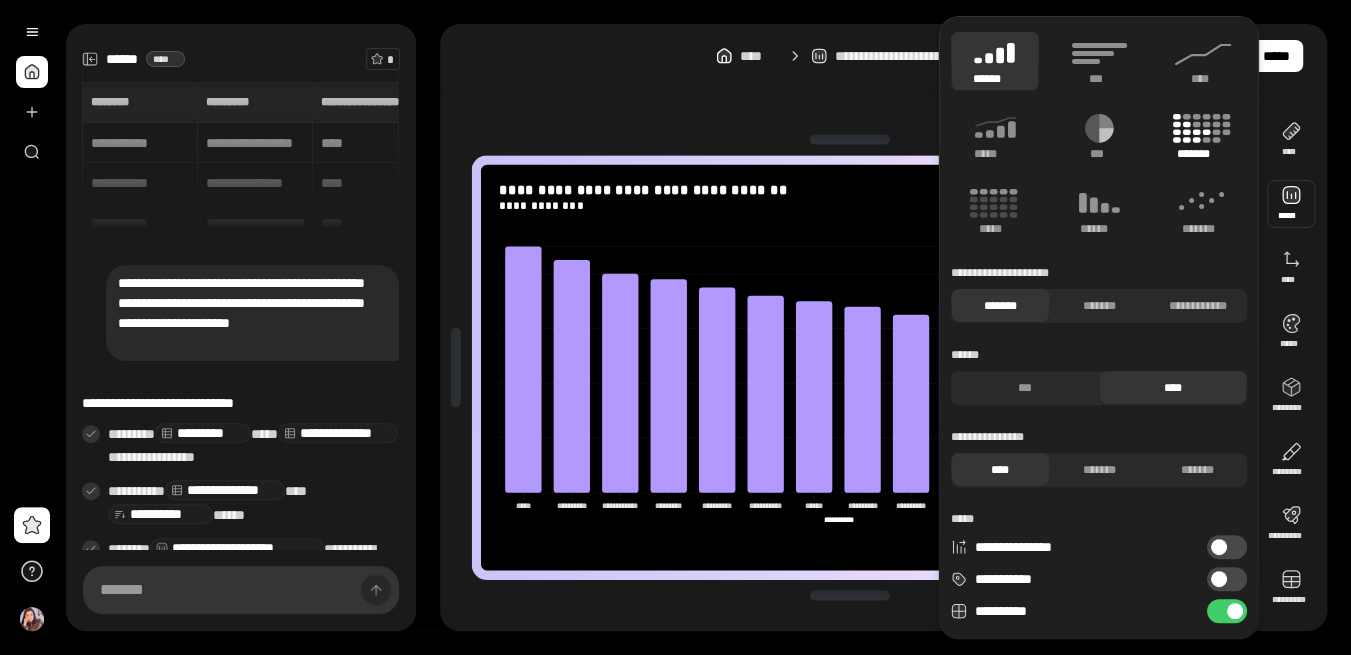 click 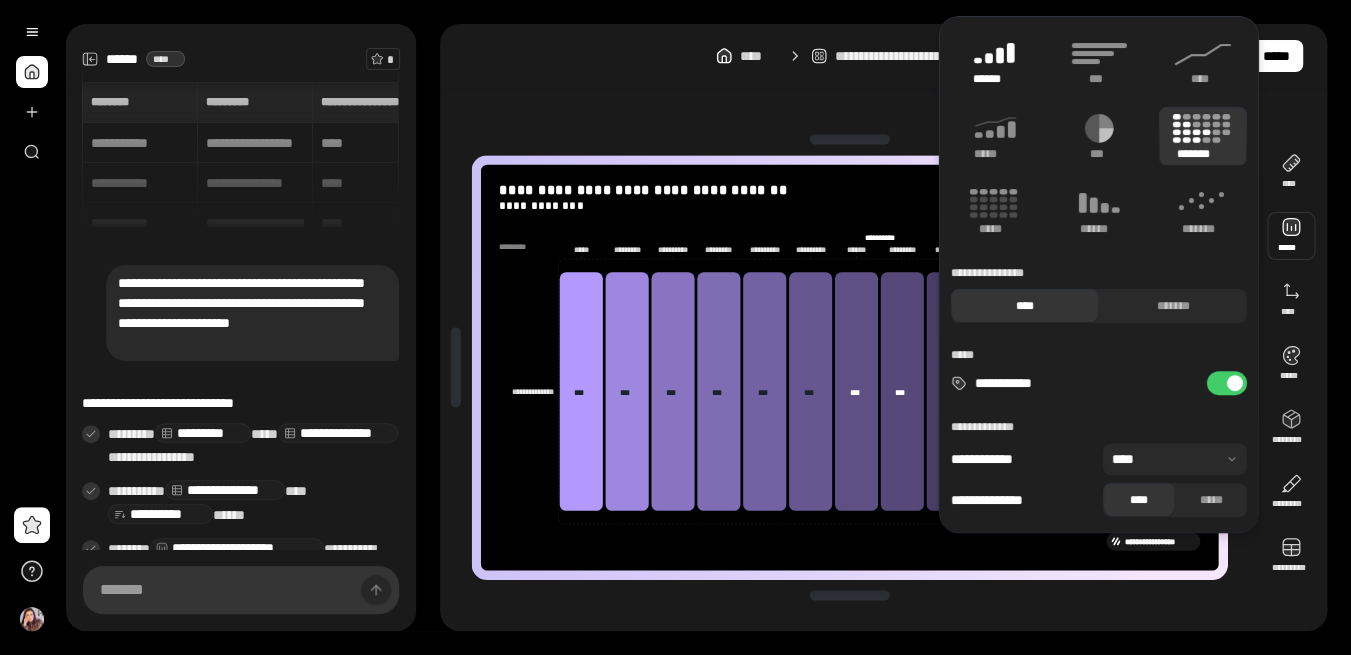 click 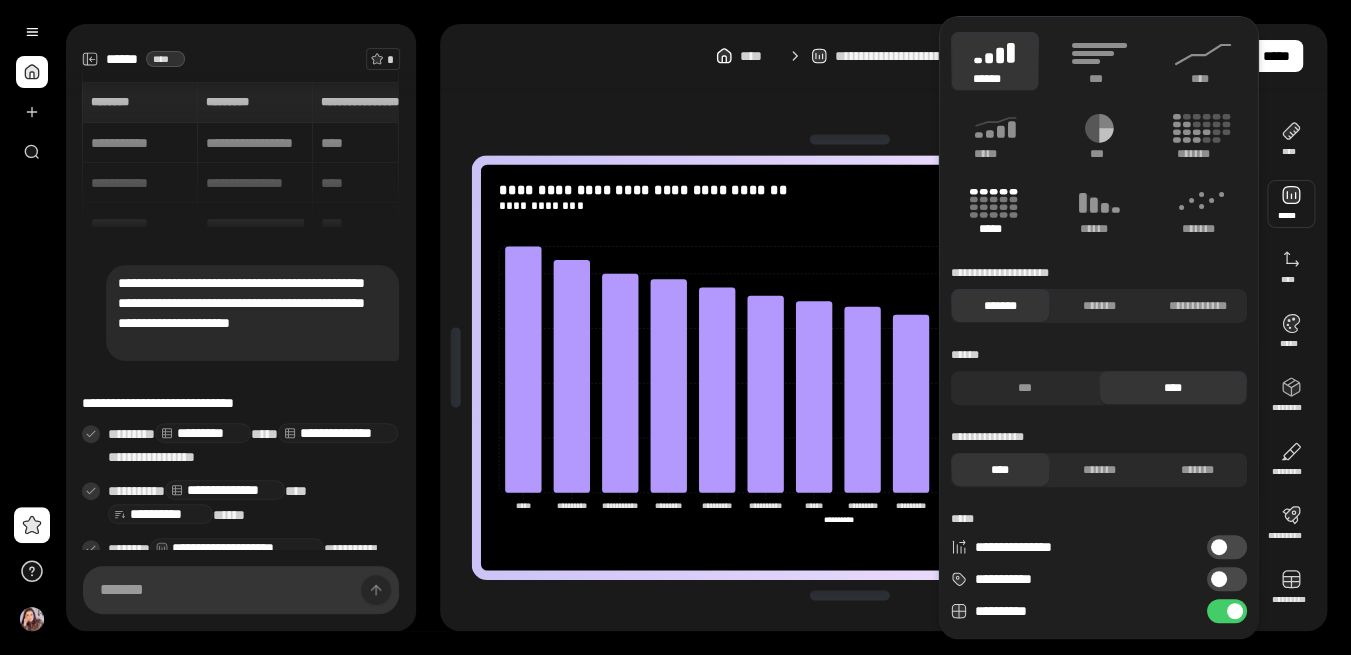click 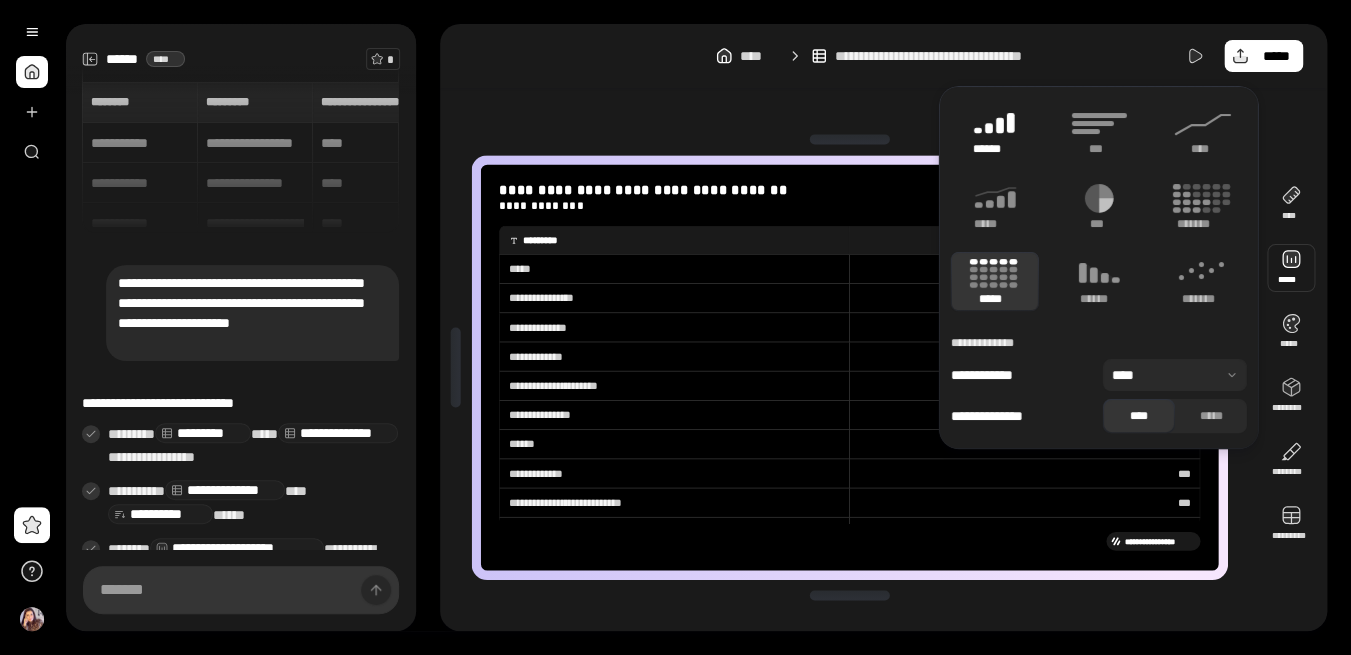 click 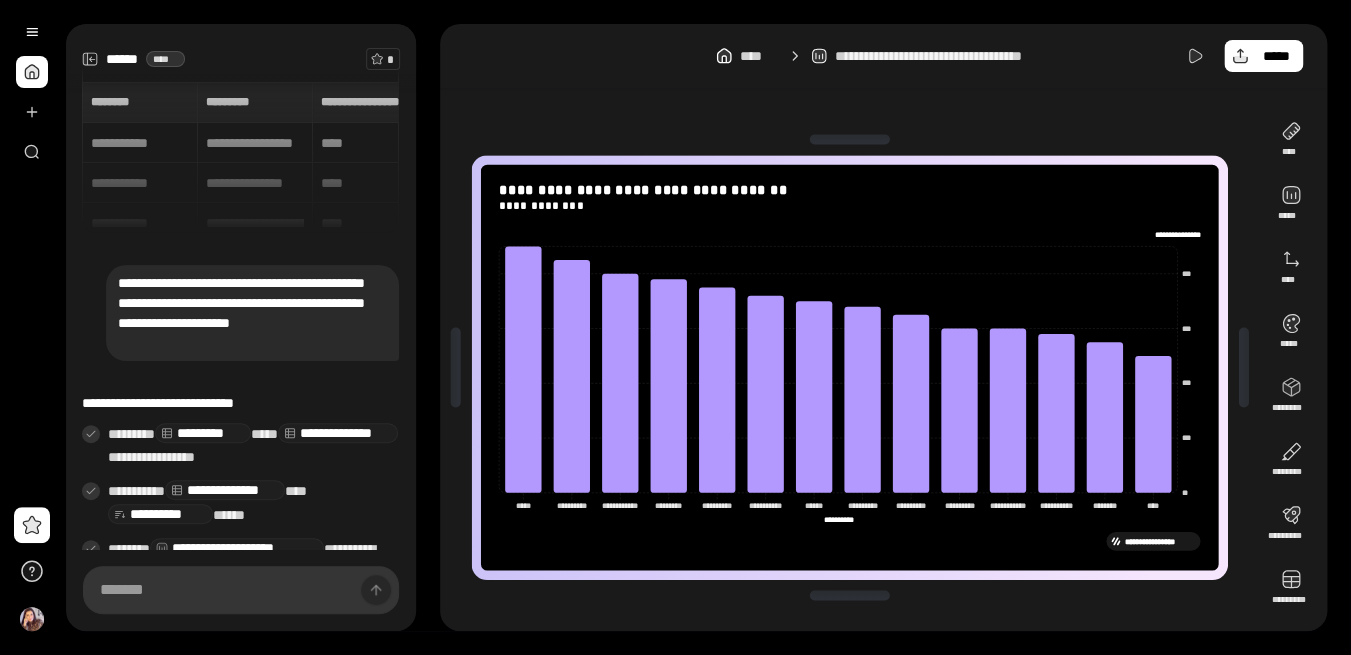 click on "**********" at bounding box center [883, 327] 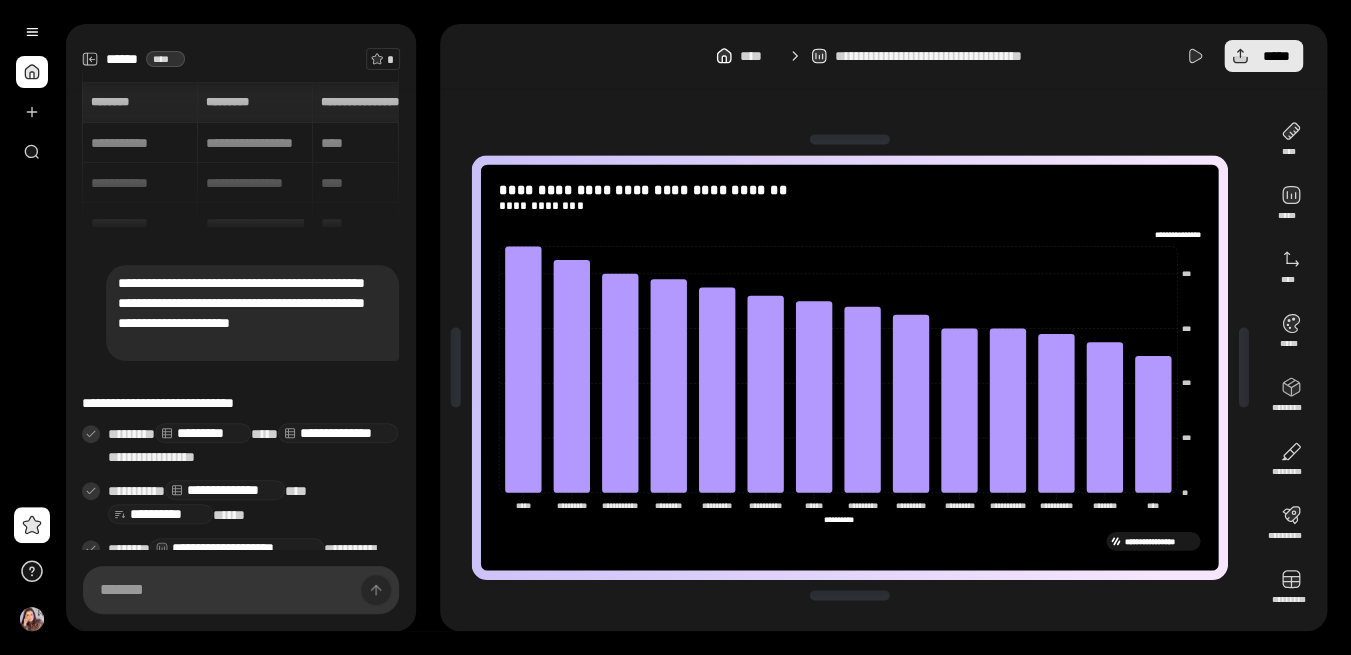 click on "*****" at bounding box center [1263, 56] 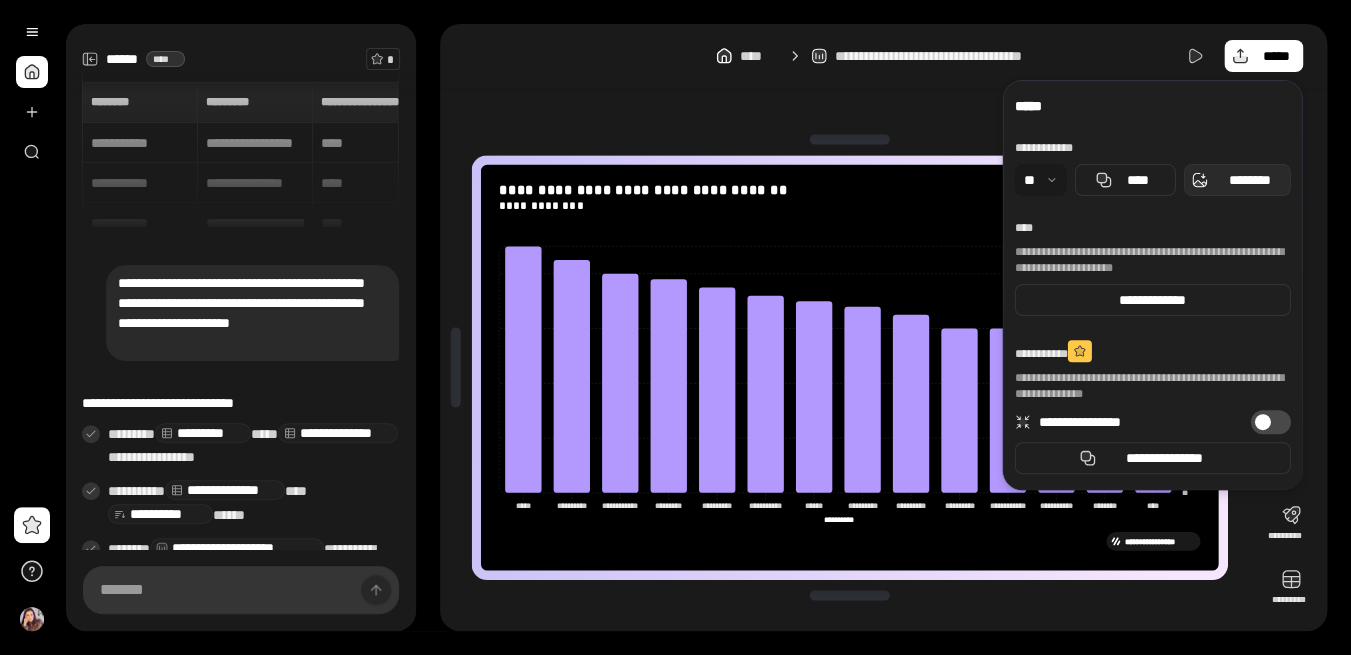 click on "********" at bounding box center [1249, 180] 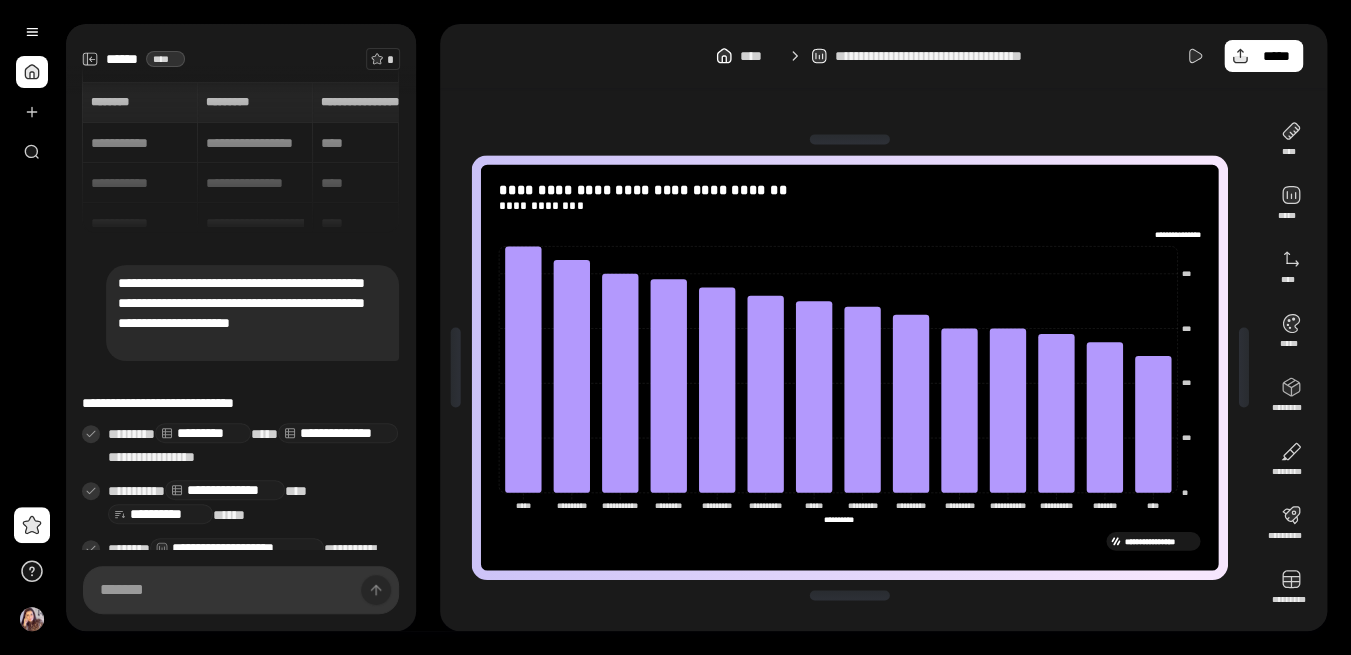 click on "**********" at bounding box center (849, 367) 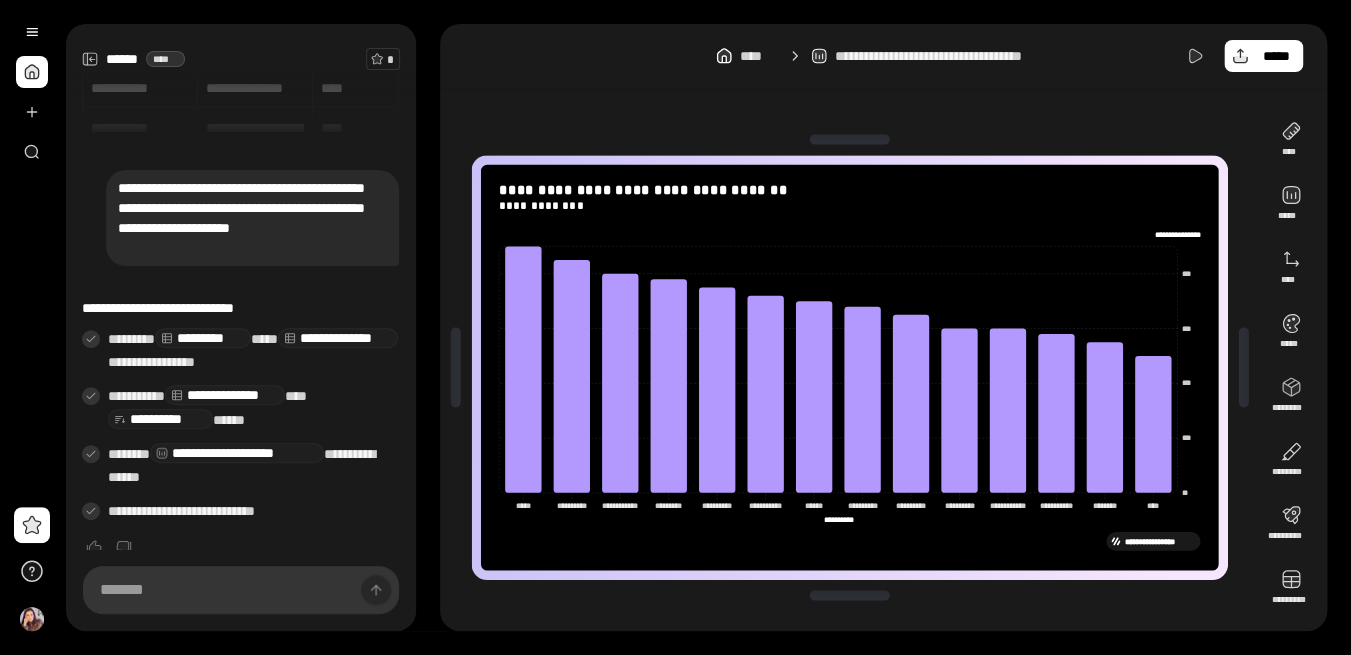 scroll, scrollTop: 115, scrollLeft: 0, axis: vertical 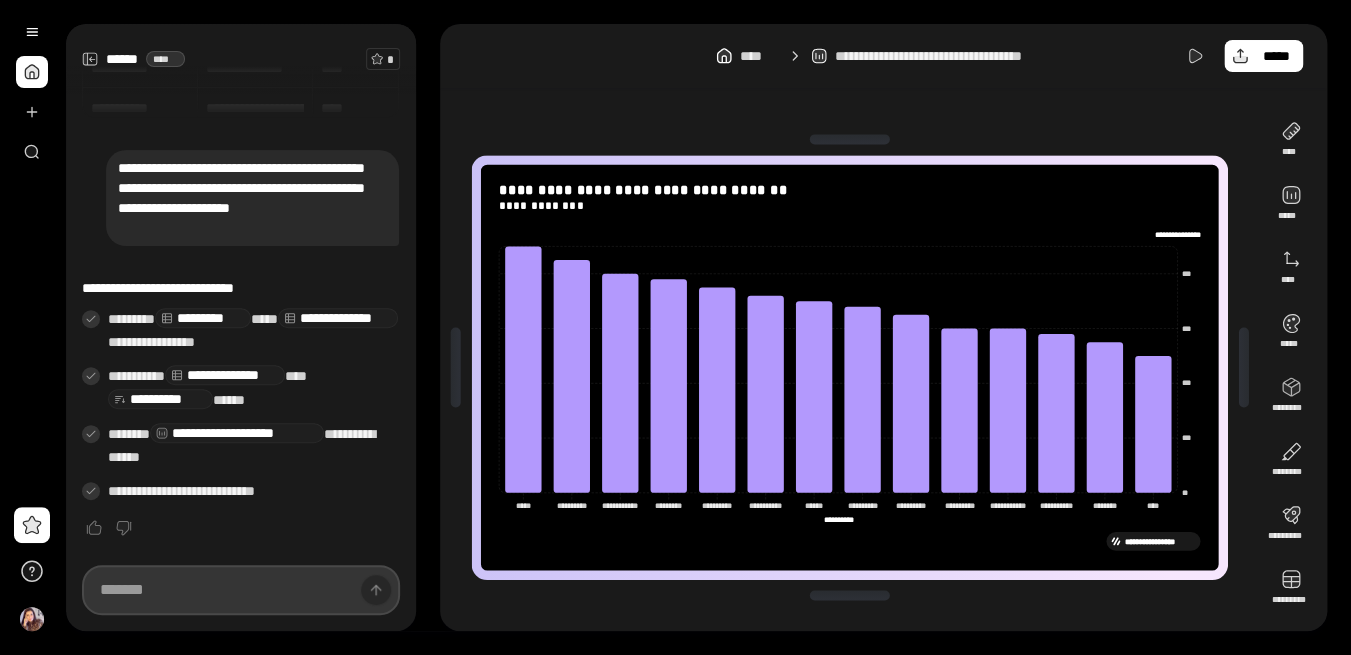 click at bounding box center (241, 590) 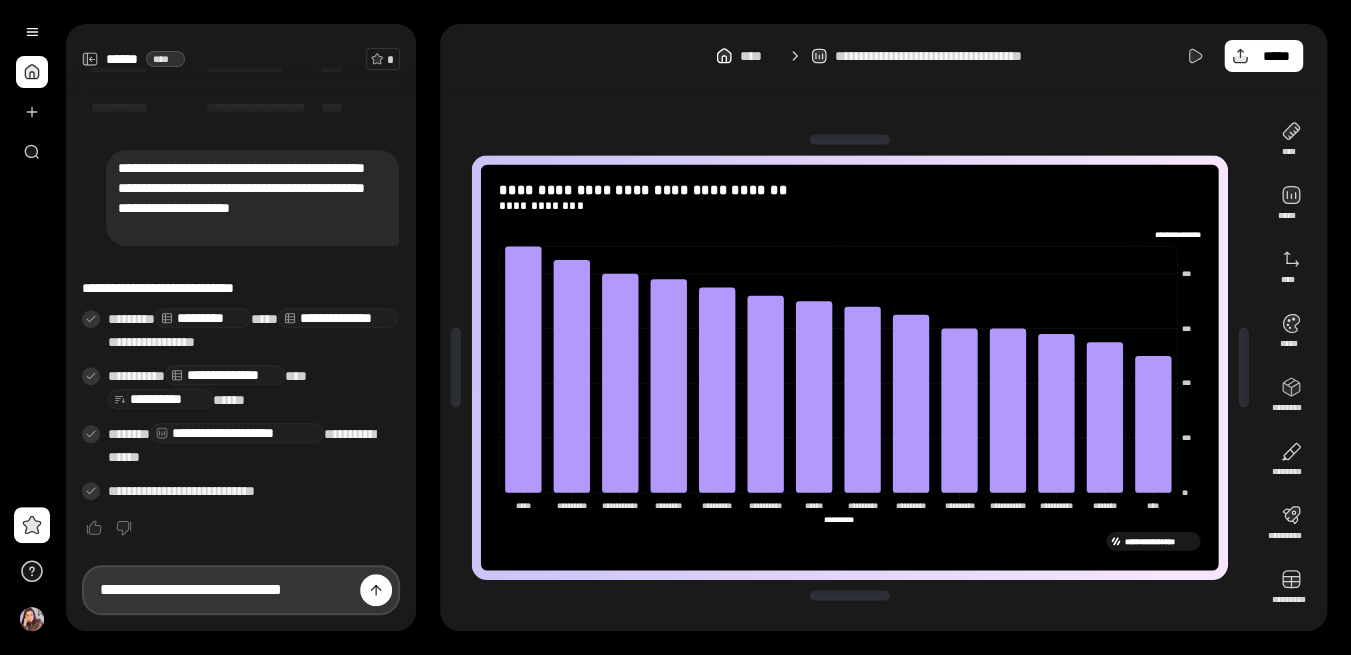 drag, startPoint x: 184, startPoint y: 591, endPoint x: 167, endPoint y: 591, distance: 17 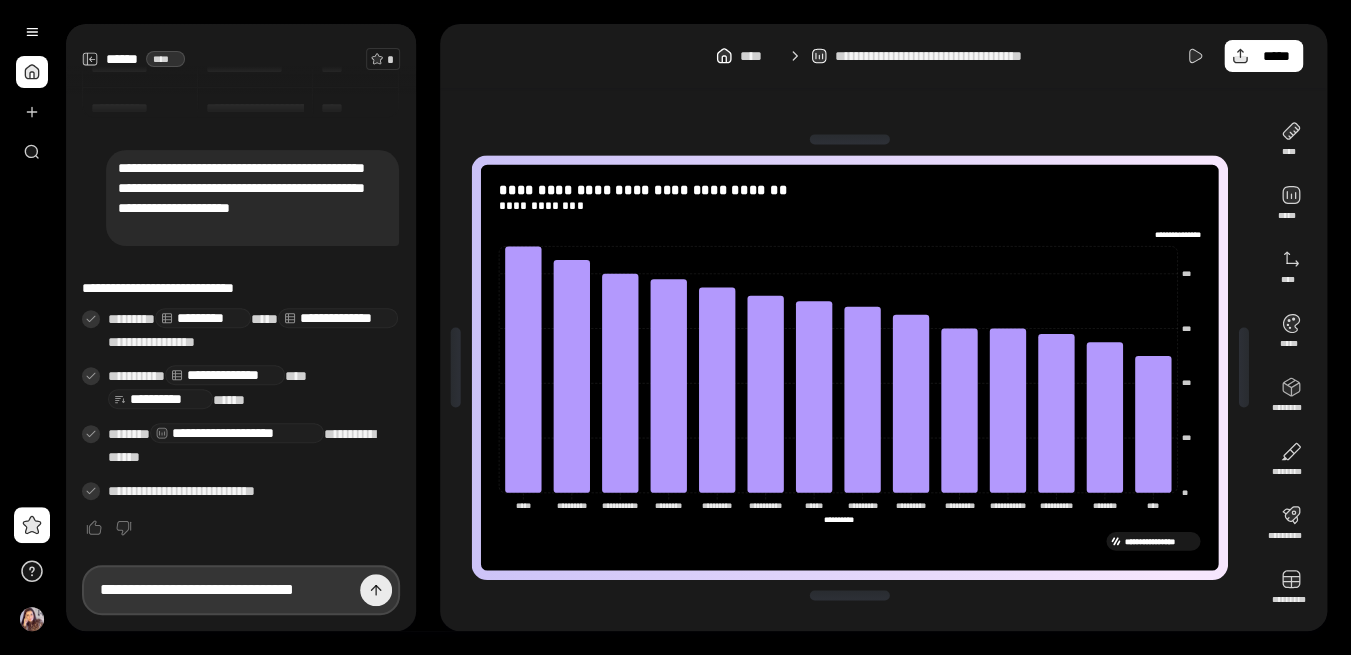 type on "**********" 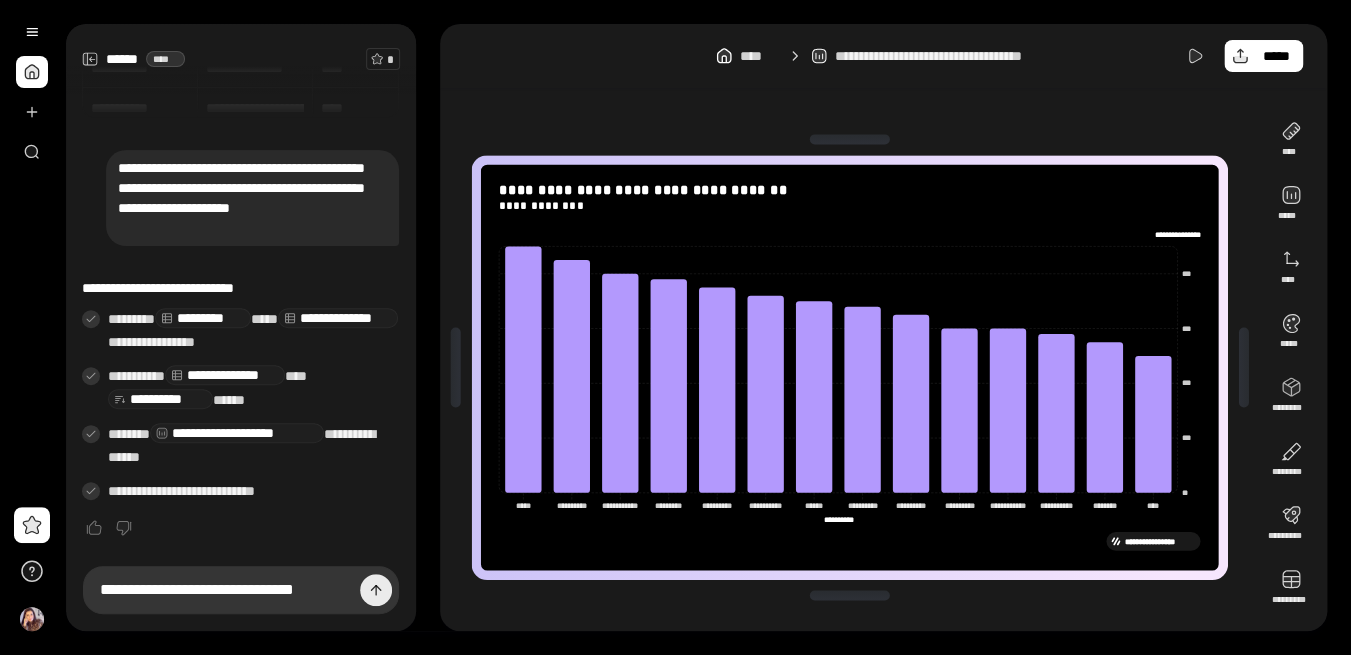 click at bounding box center (376, 590) 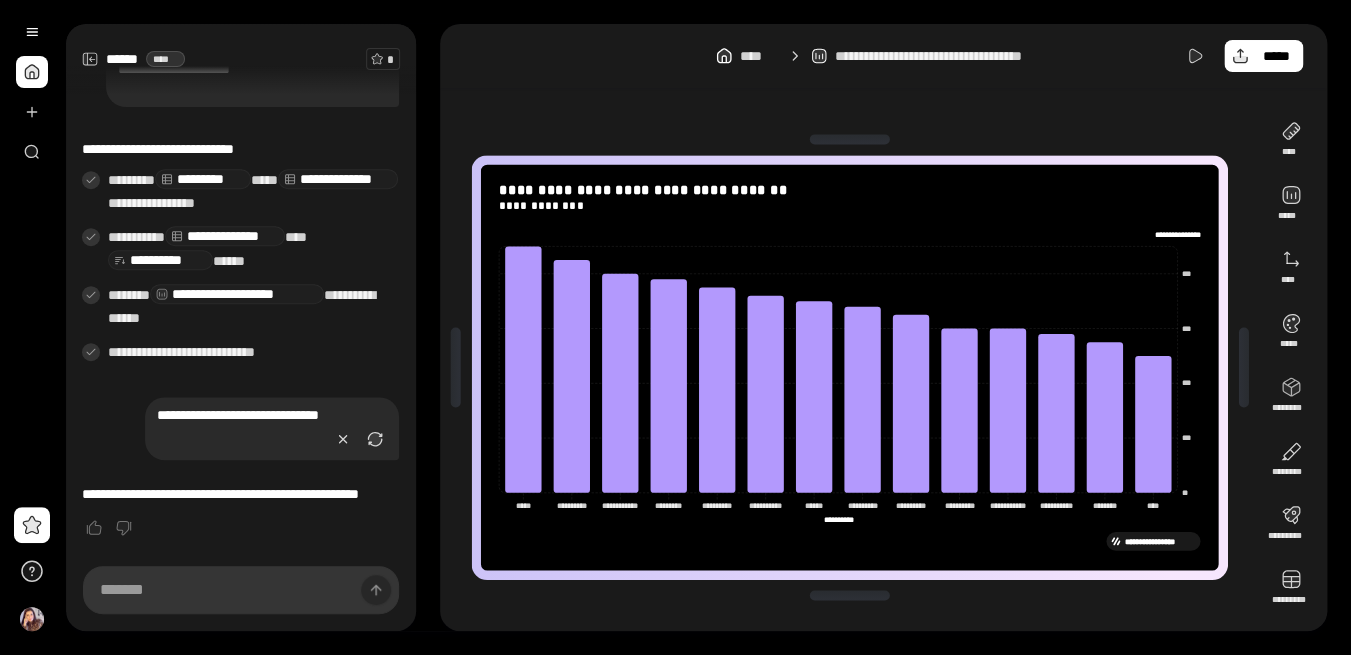 scroll, scrollTop: 273, scrollLeft: 0, axis: vertical 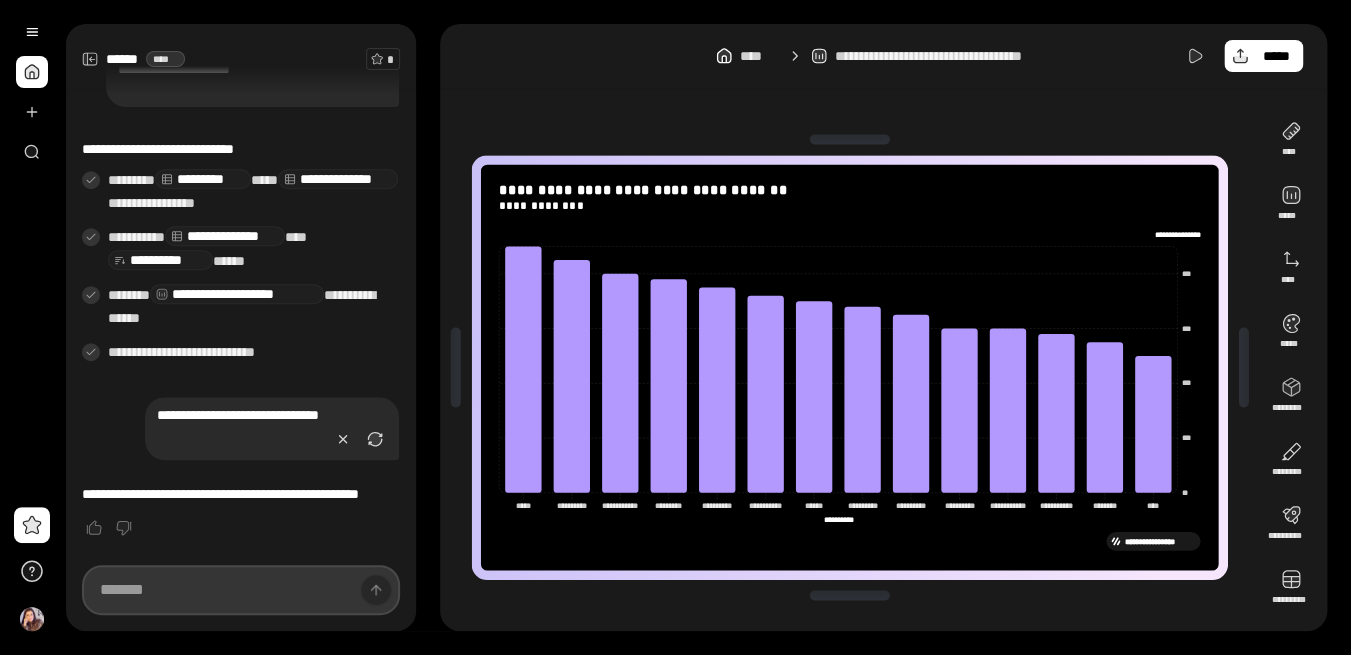 click at bounding box center [241, 590] 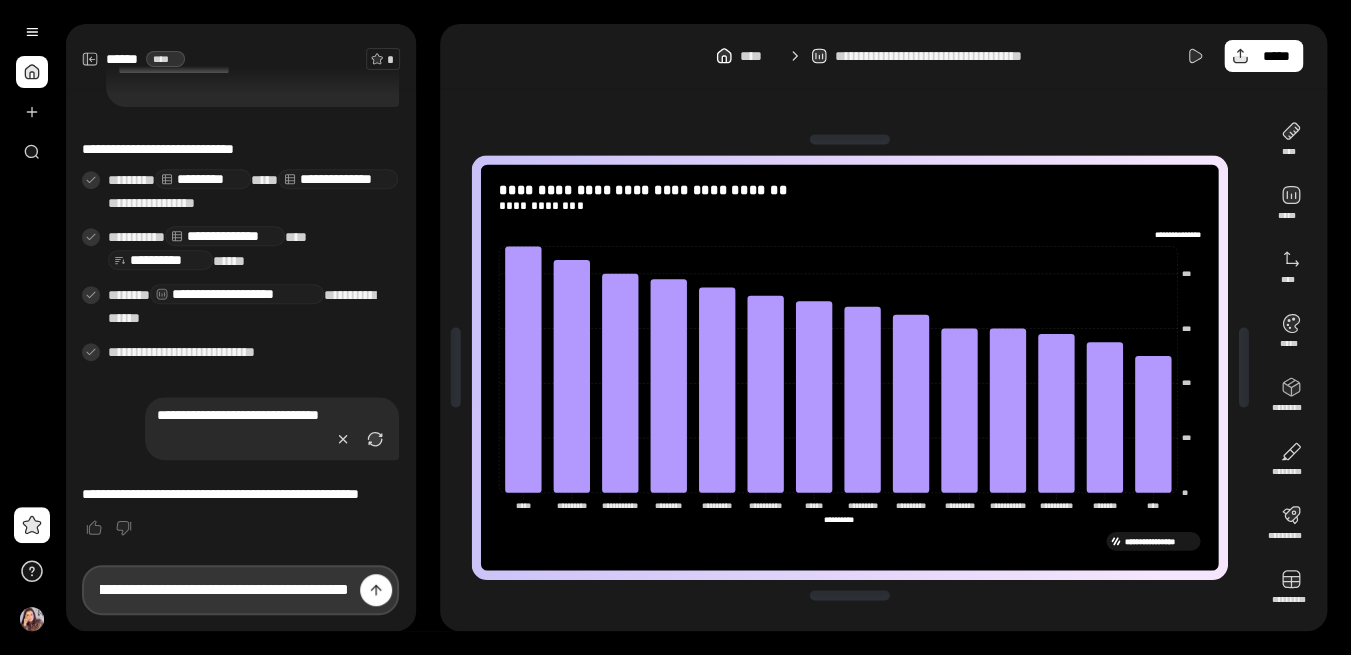 scroll, scrollTop: 0, scrollLeft: 131, axis: horizontal 